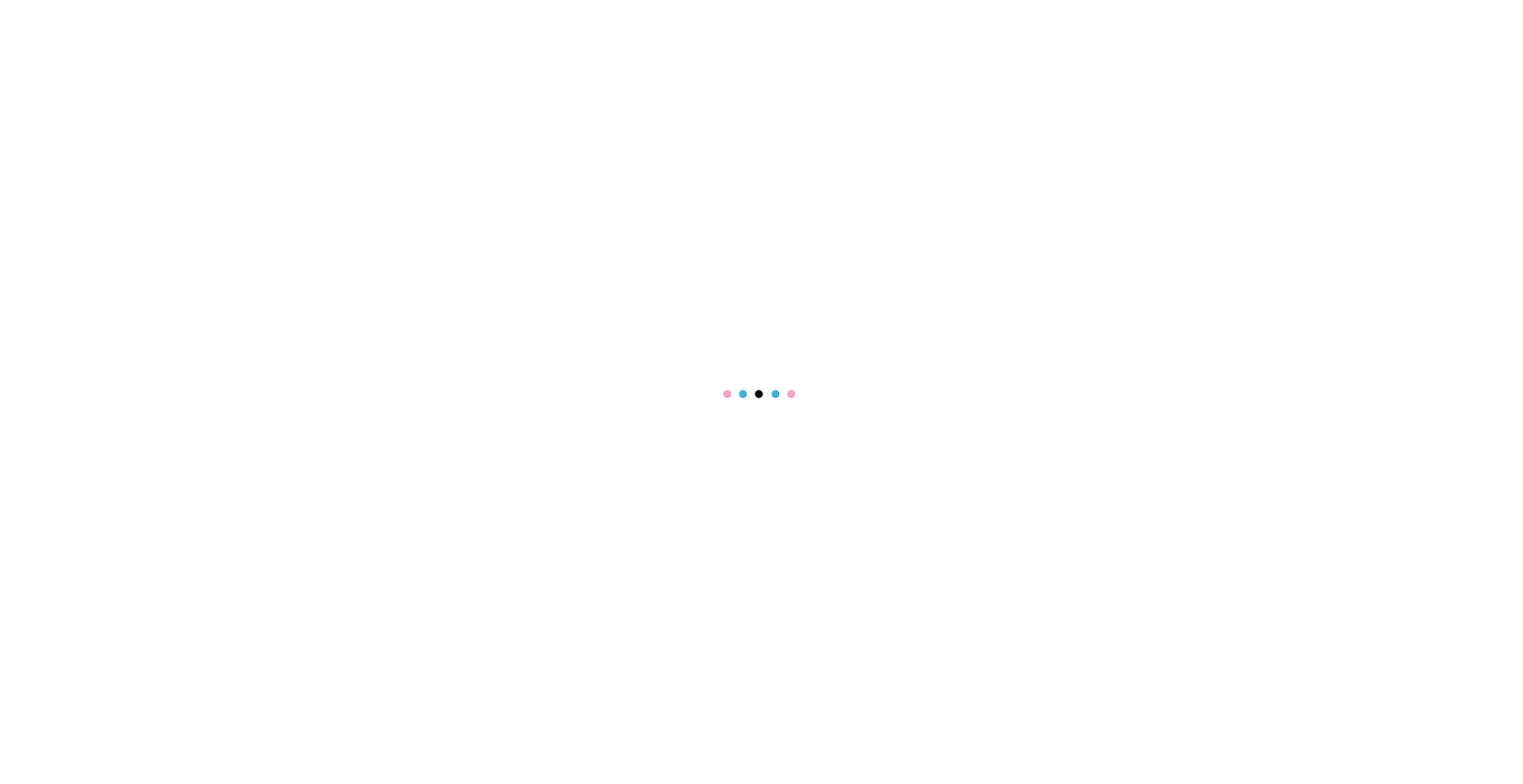 scroll, scrollTop: 0, scrollLeft: 0, axis: both 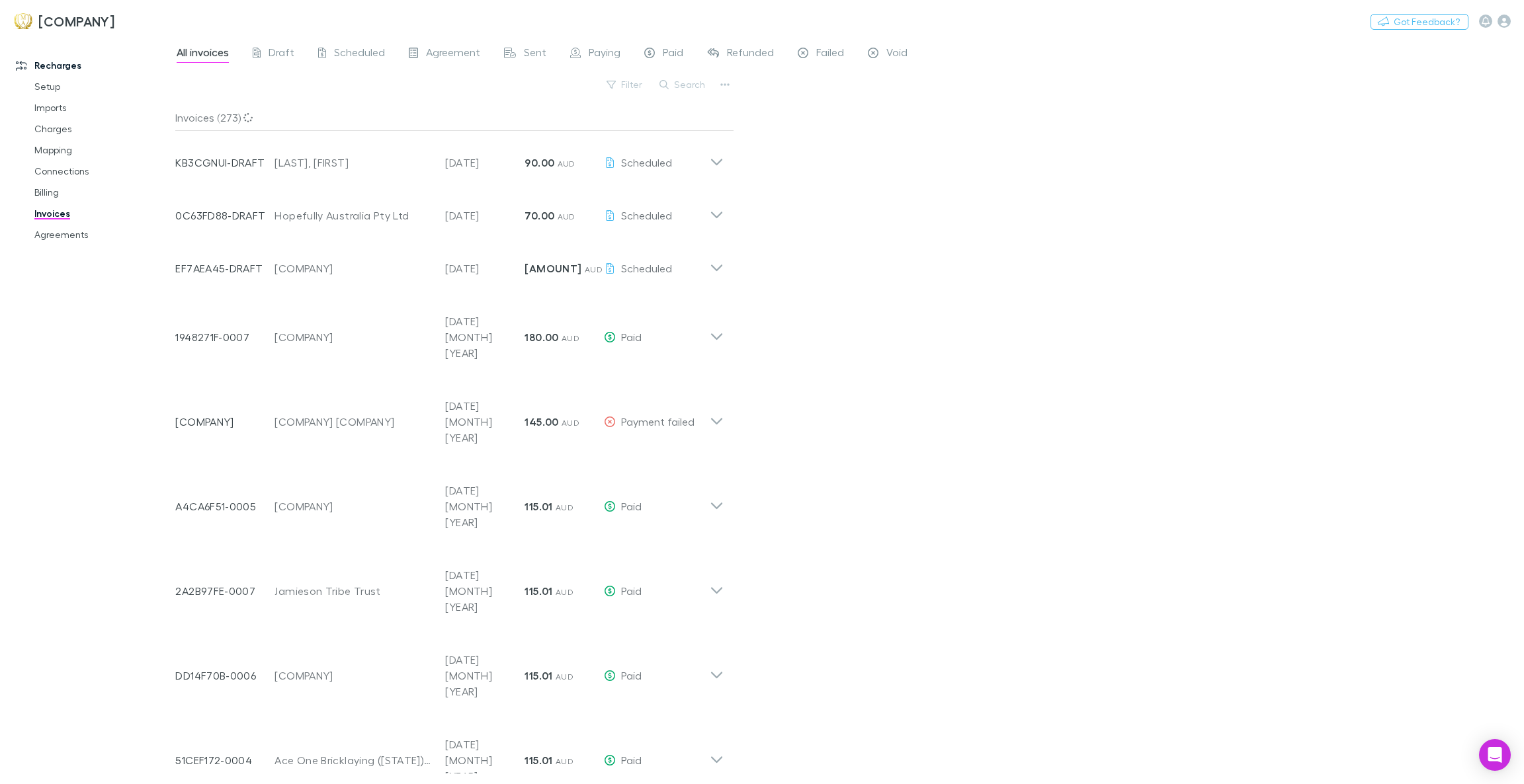 drag, startPoint x: 716, startPoint y: 87, endPoint x: 680, endPoint y: 95, distance: 36.87818 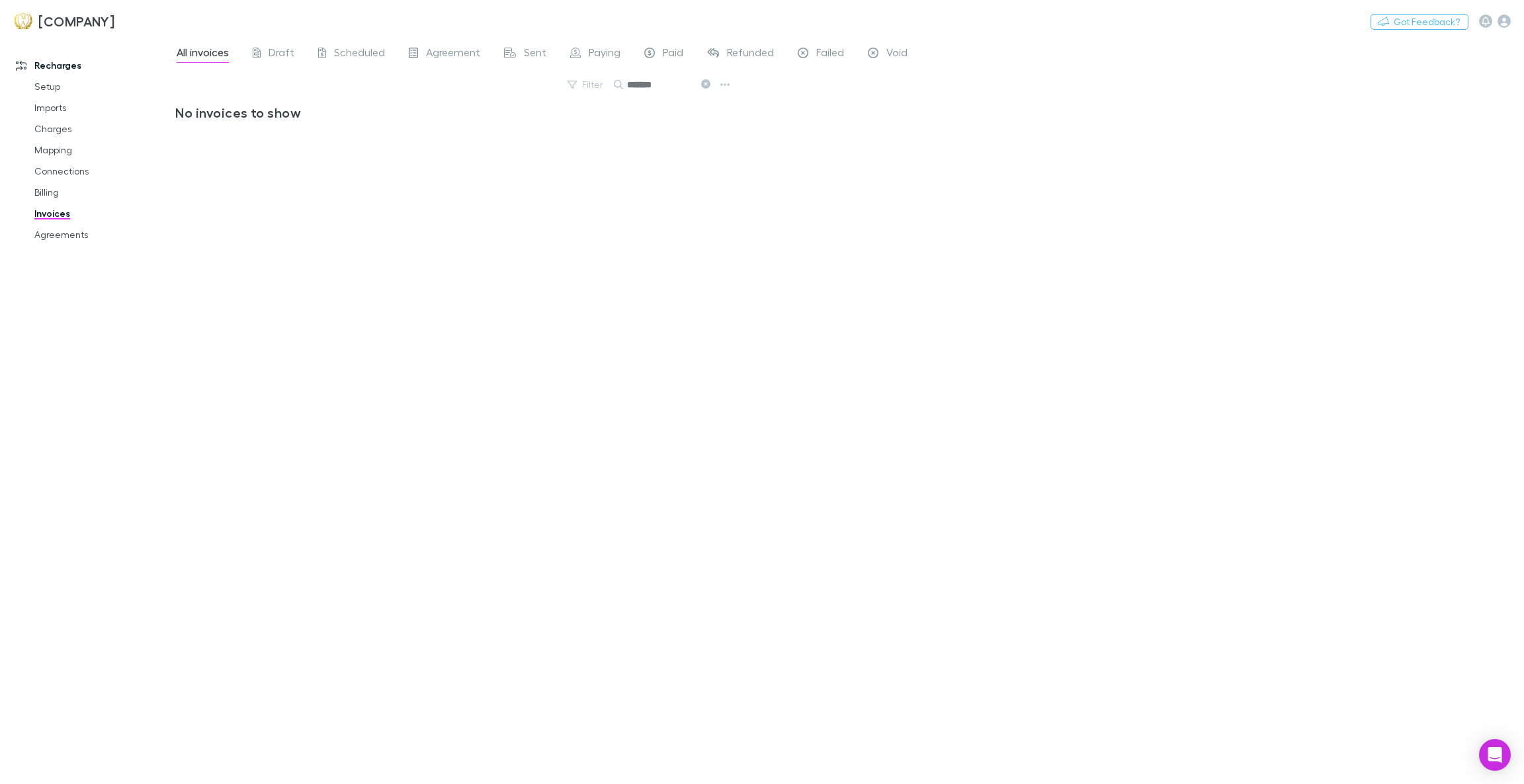 drag, startPoint x: 688, startPoint y: 87, endPoint x: 501, endPoint y: 85, distance: 187.0107 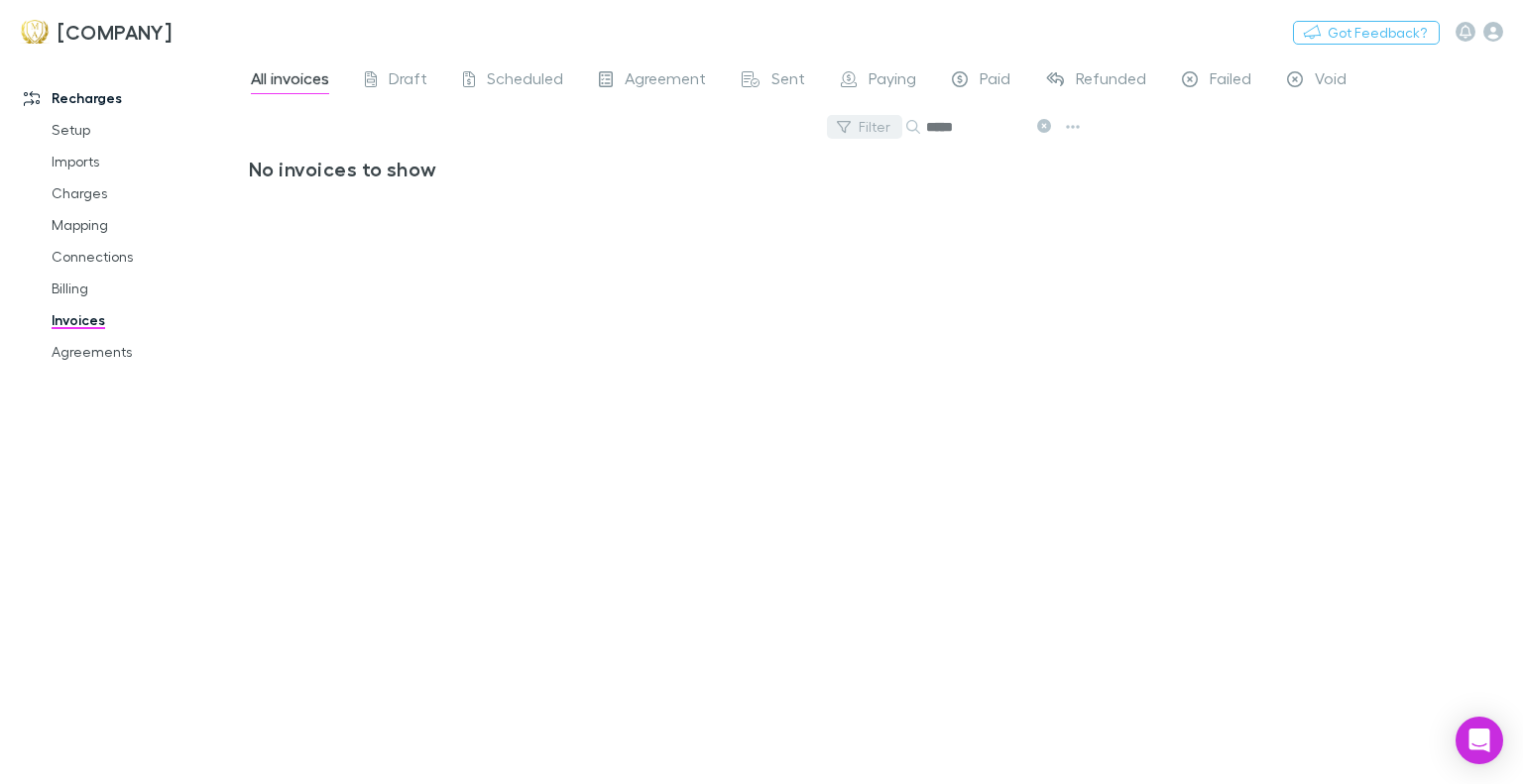 drag, startPoint x: 968, startPoint y: 122, endPoint x: 854, endPoint y: 116, distance: 114.15779 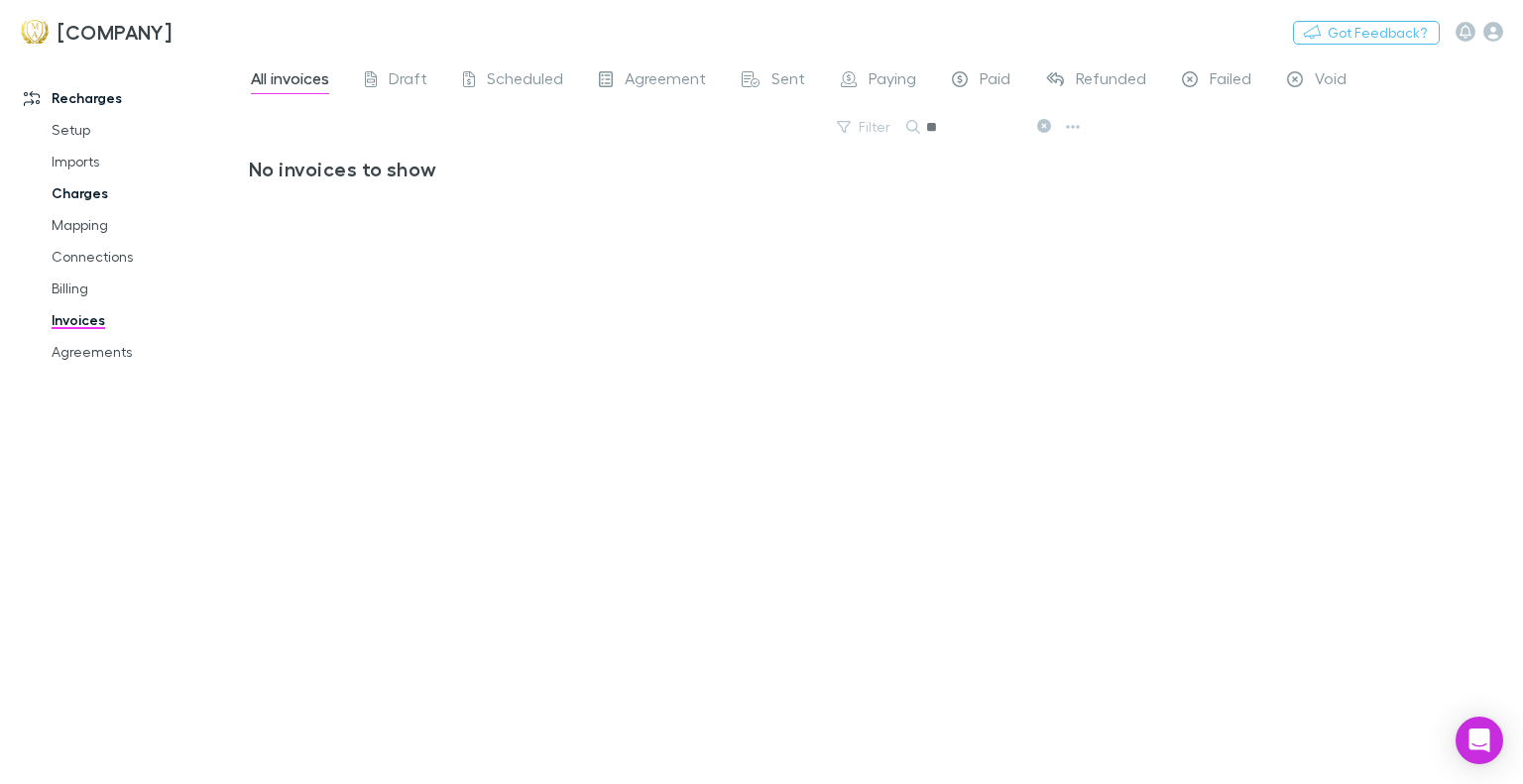 type on "*" 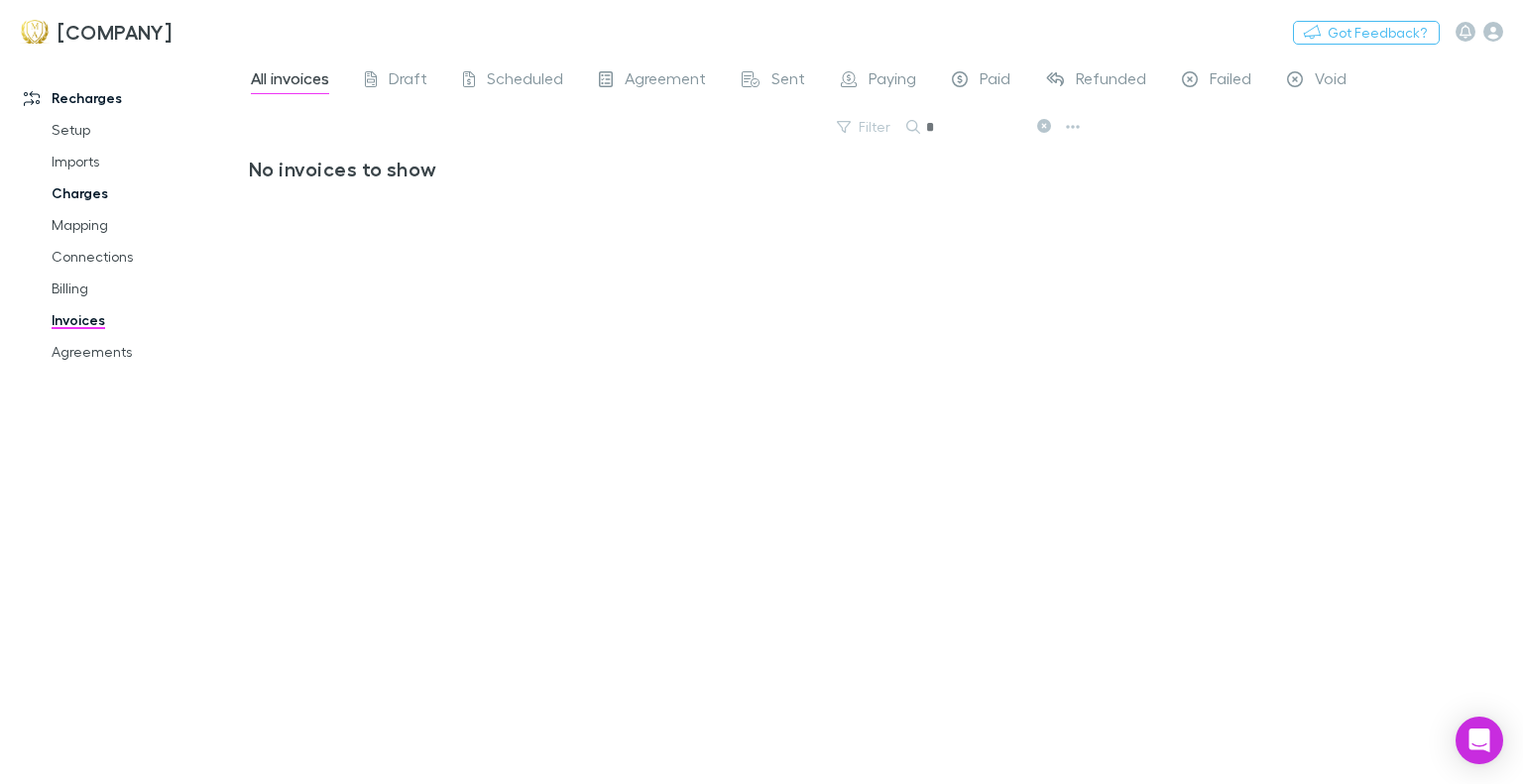 type 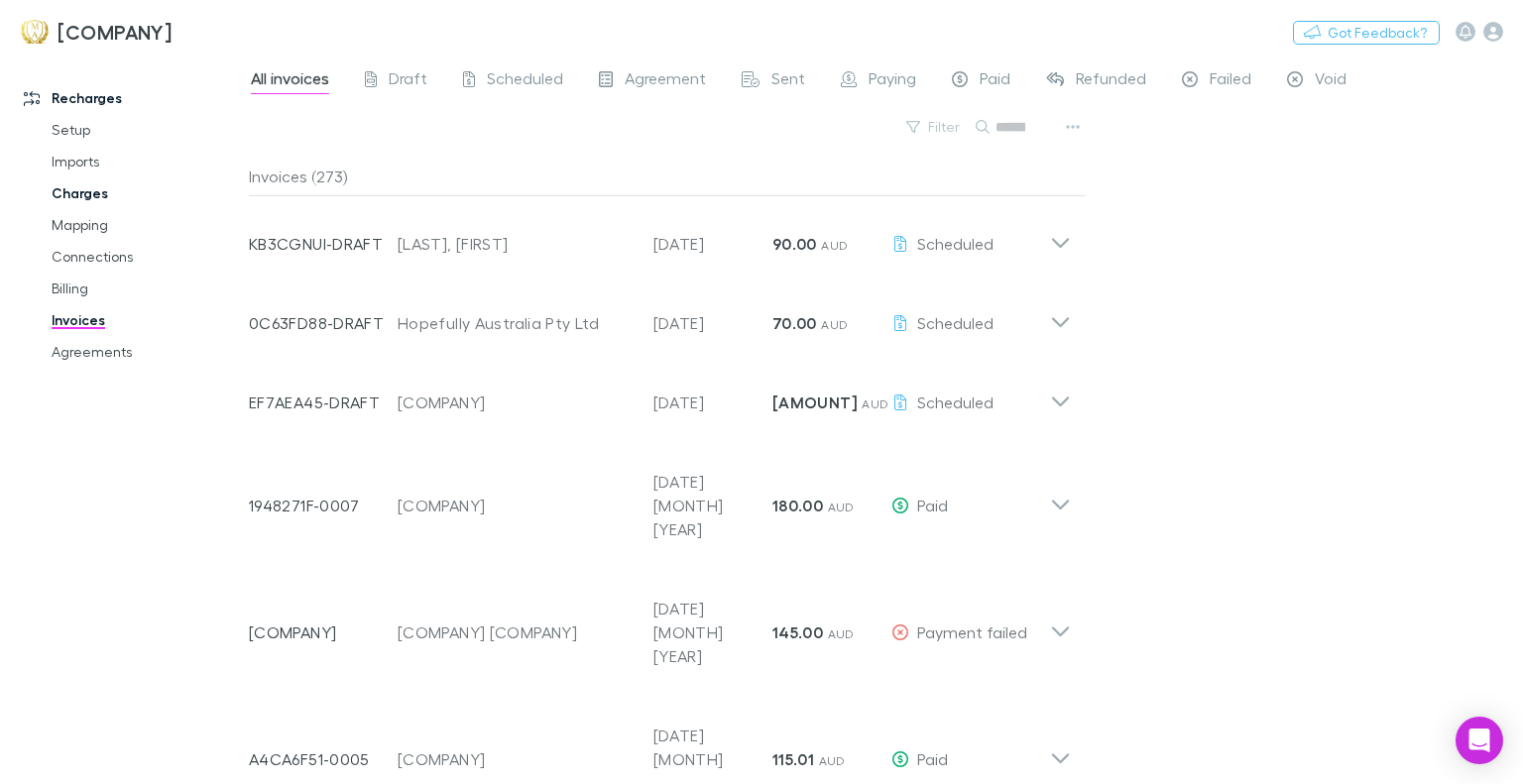 click on "Charges" at bounding box center [146, 193] 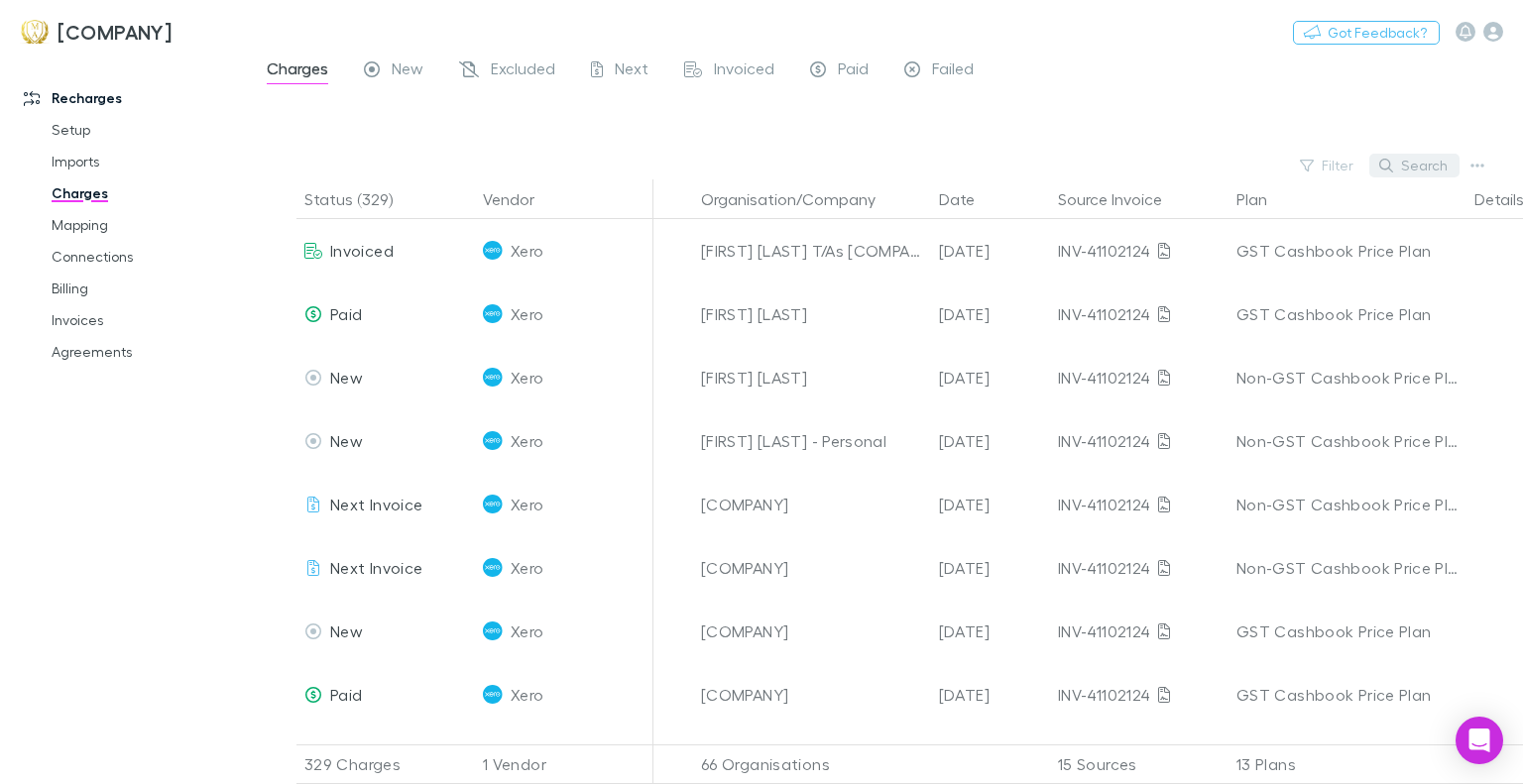 click on "Search" at bounding box center (1414, 166) 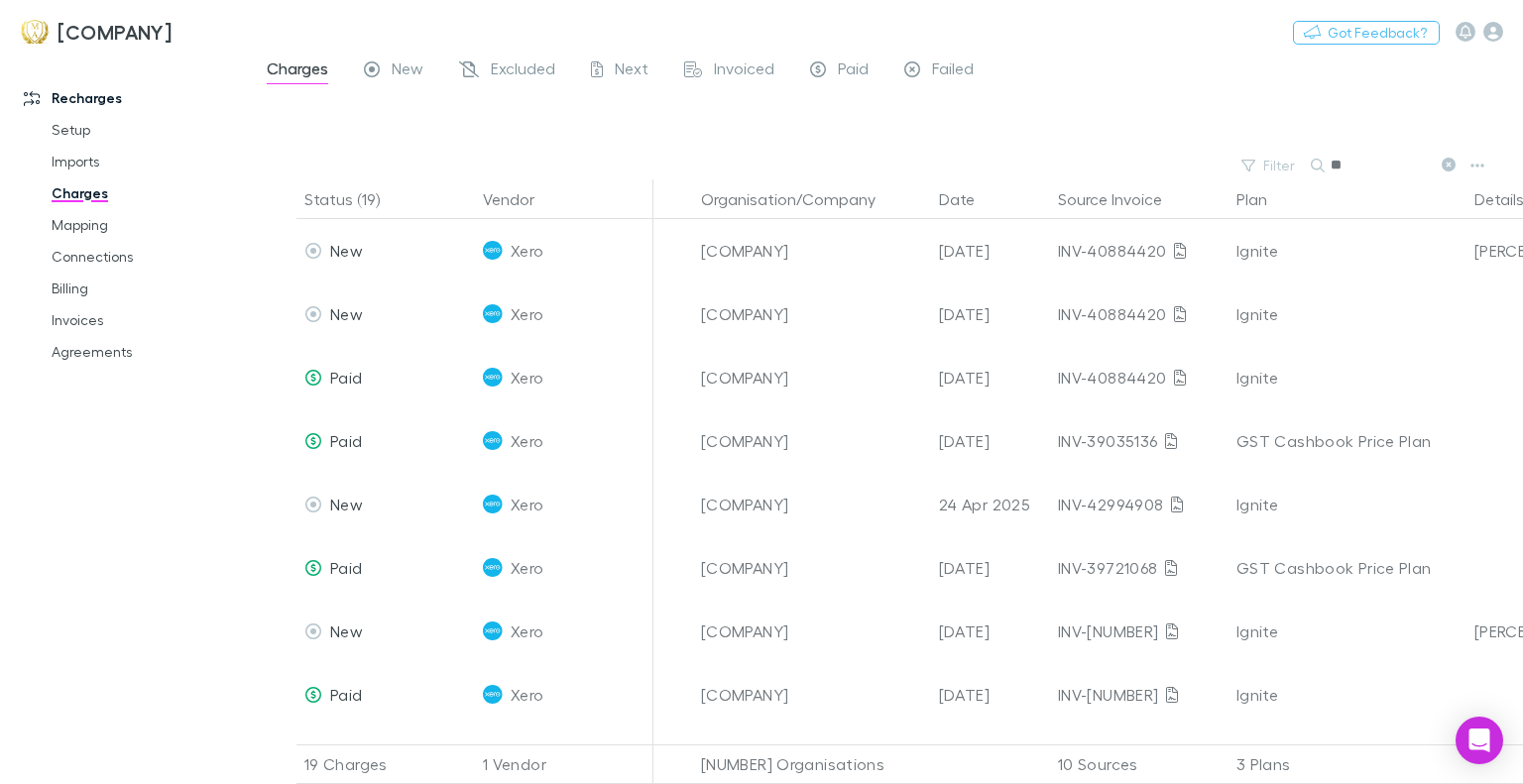 type on "*" 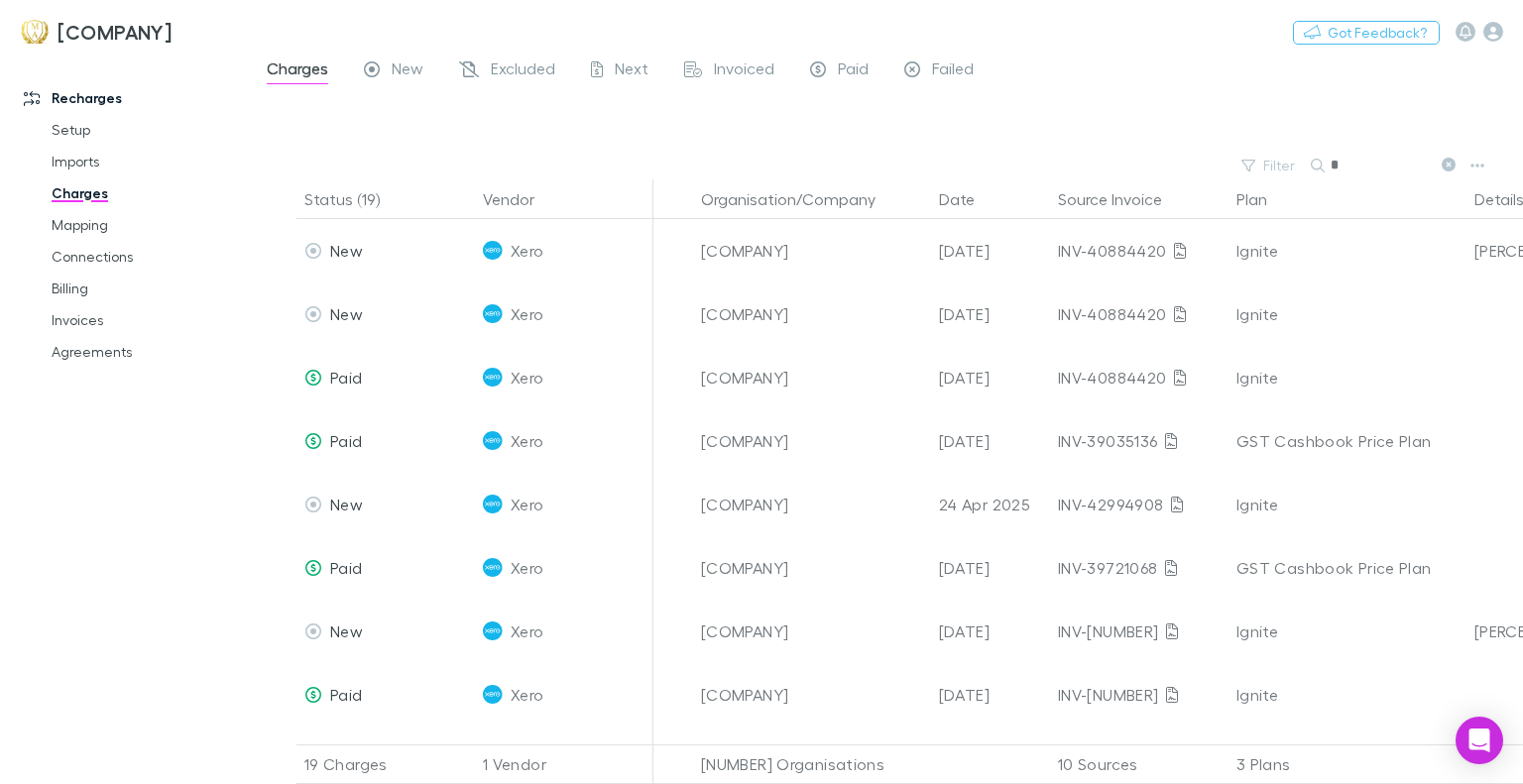 type 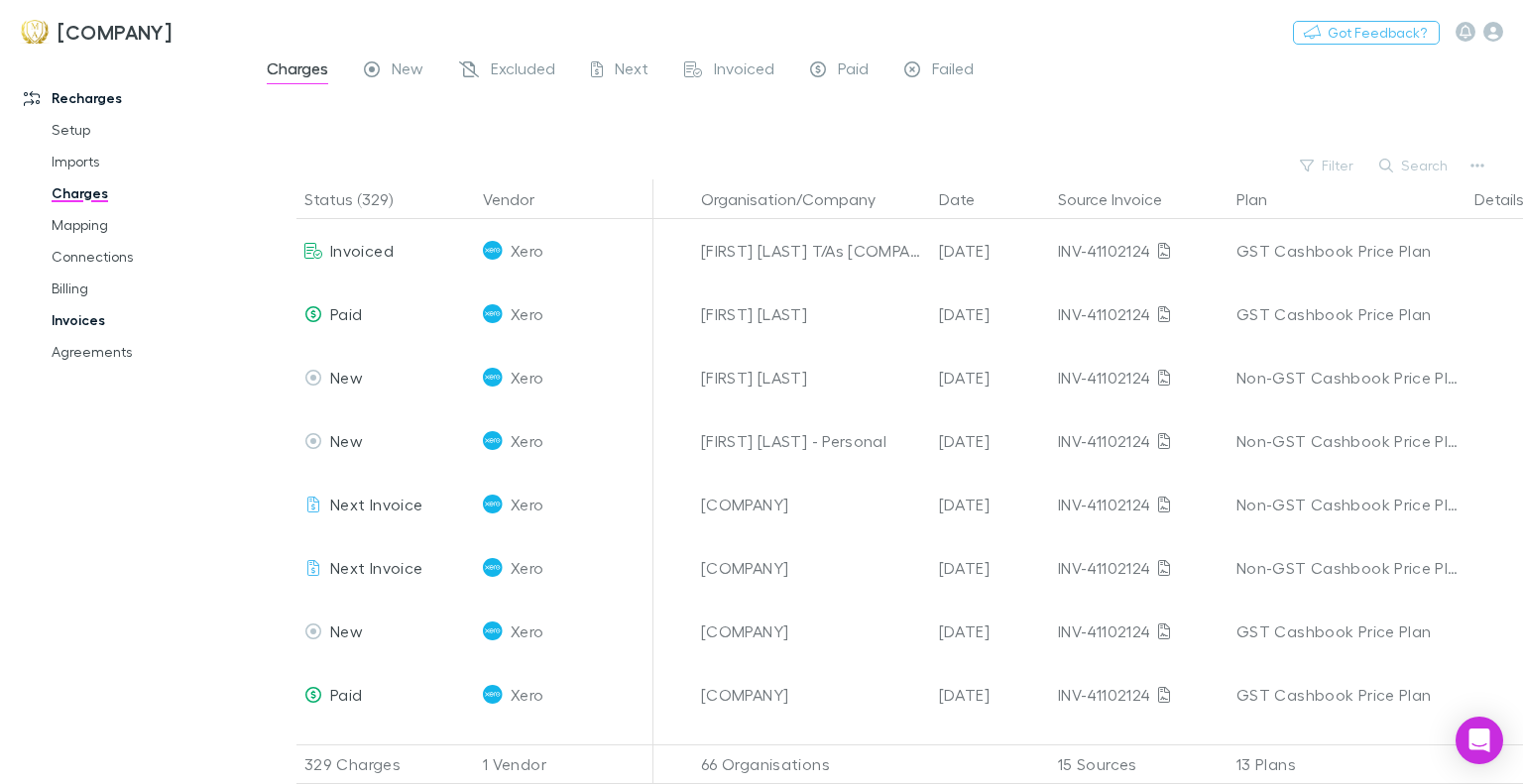 click on "Invoices" at bounding box center [146, 320] 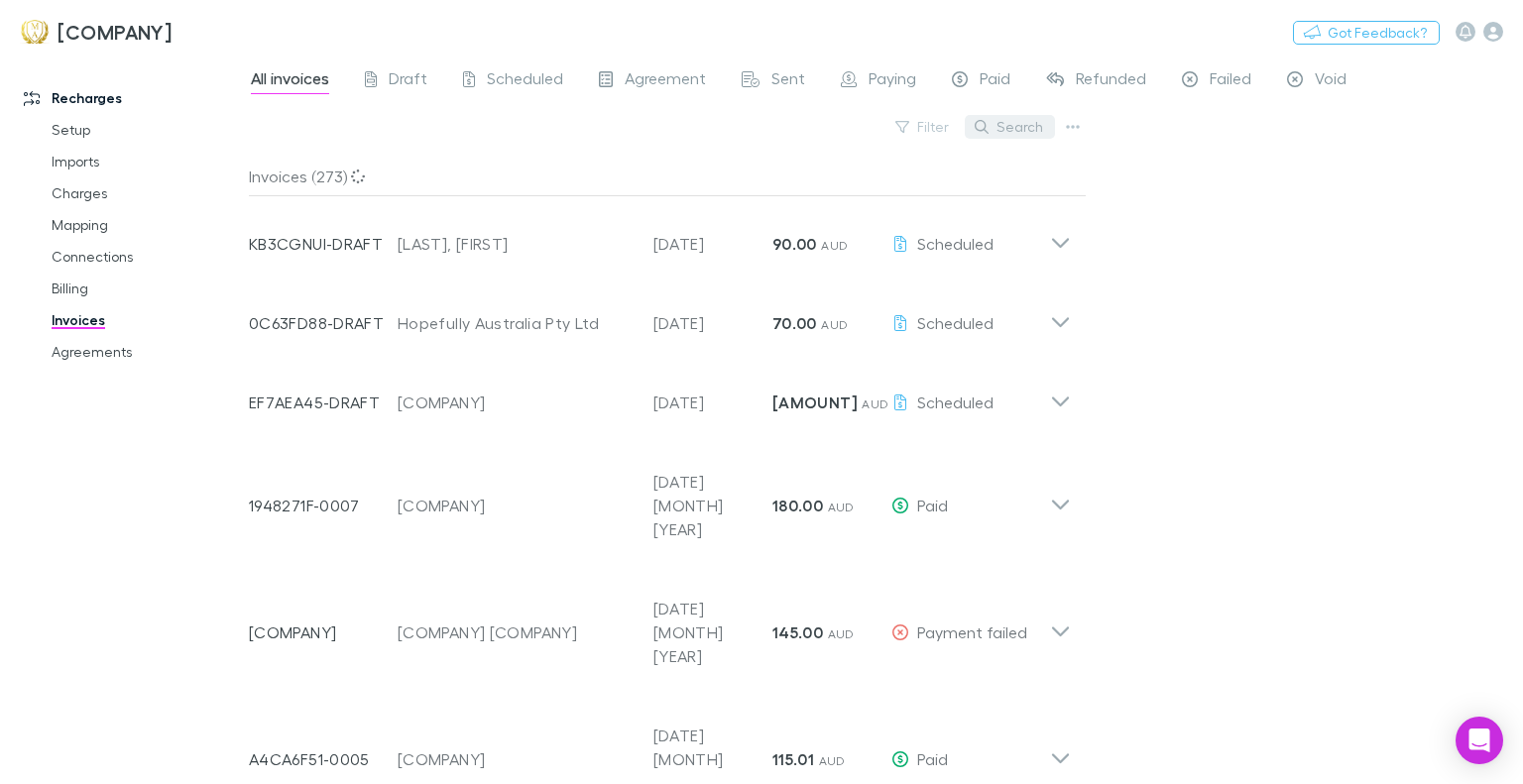 click on "Search" at bounding box center [1009, 127] 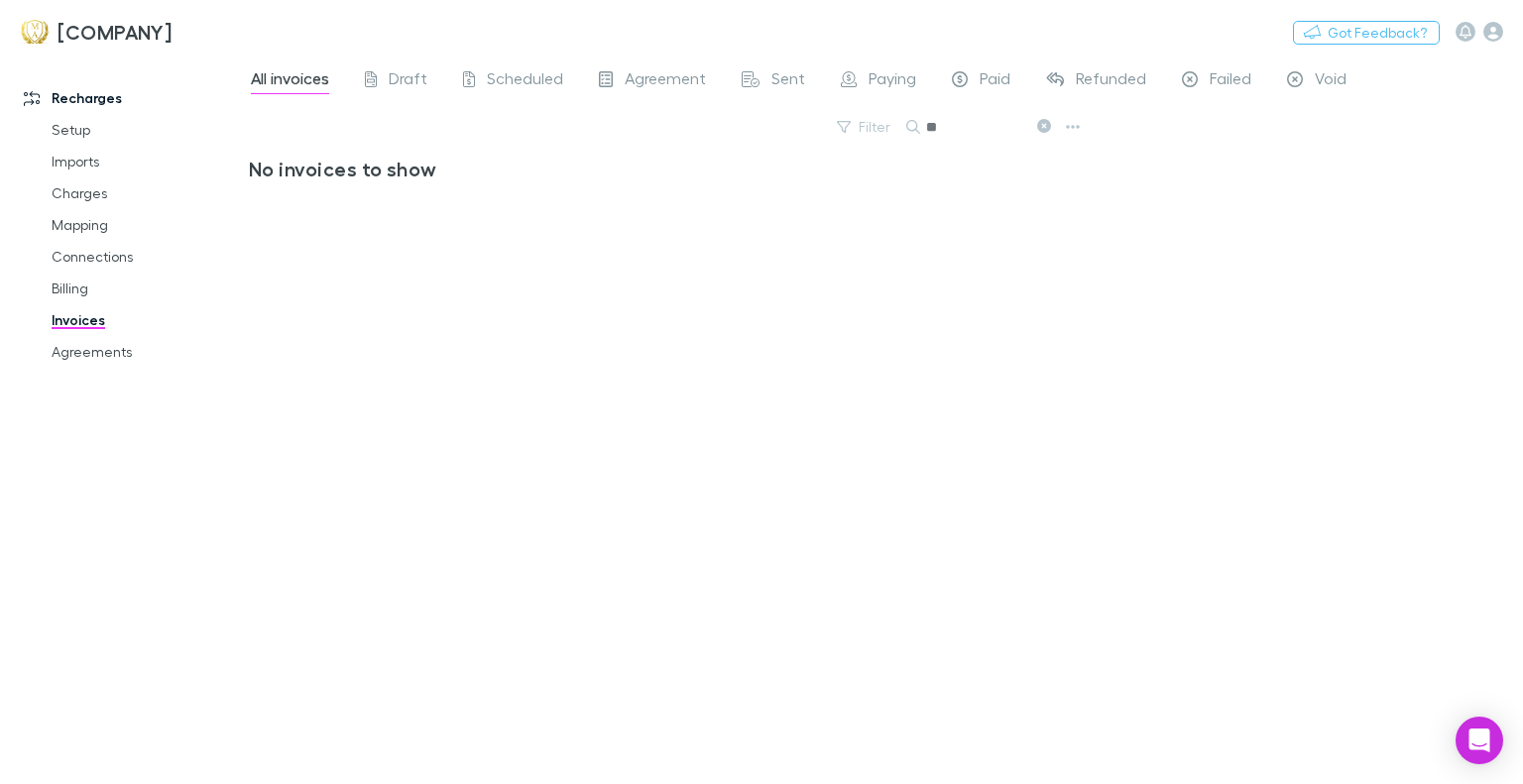 type on "*" 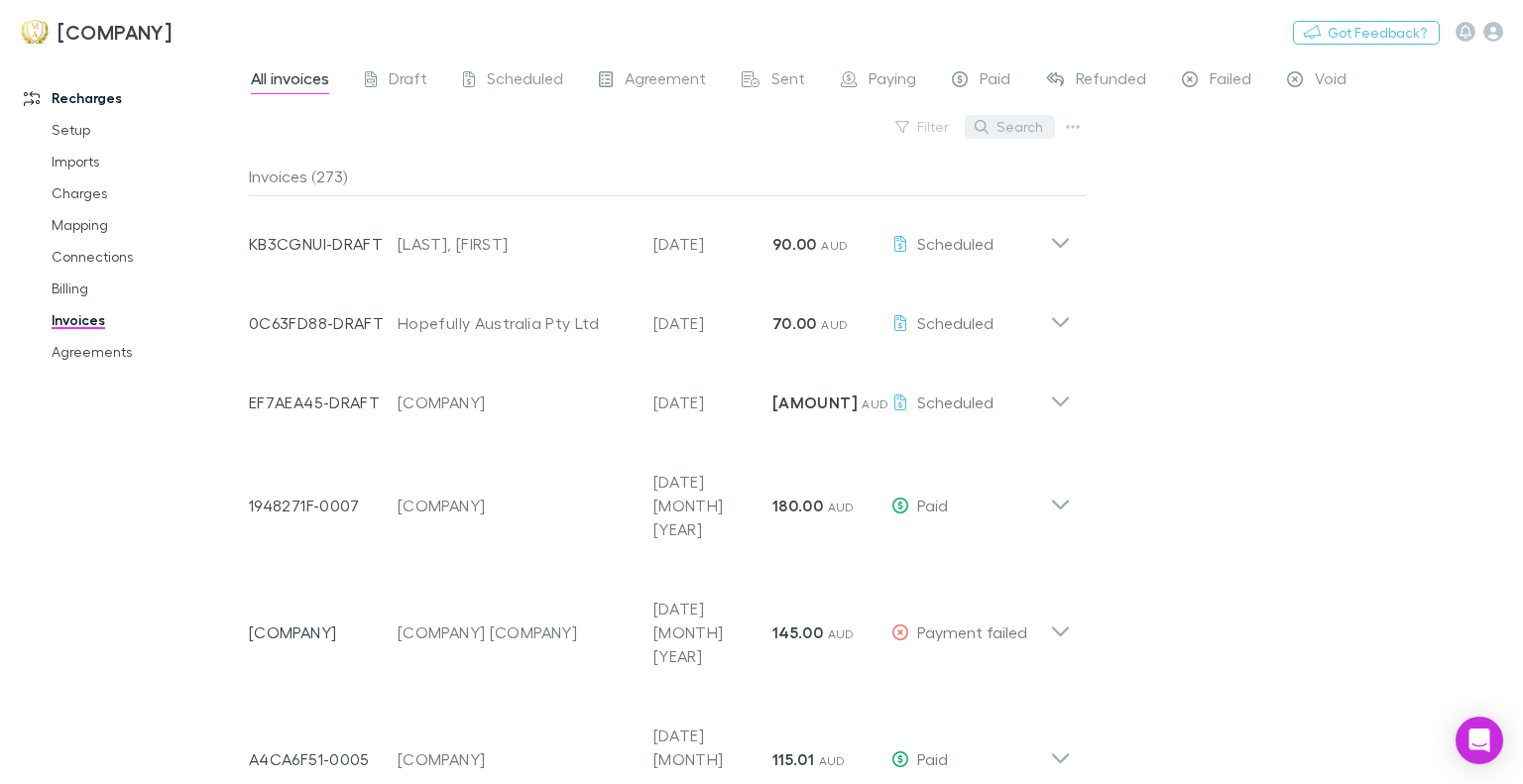 click on "Search" at bounding box center [1009, 127] 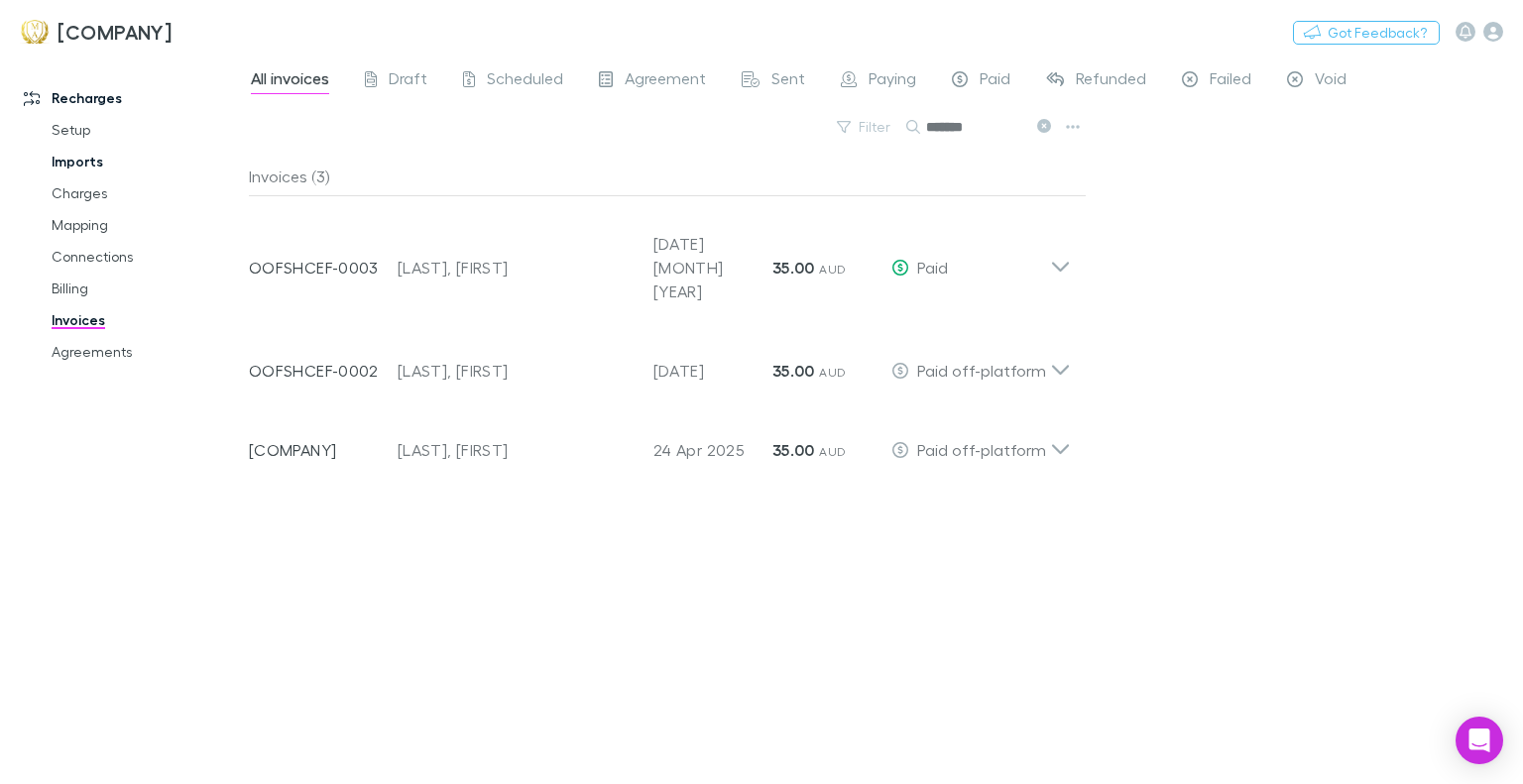 type on "*******" 